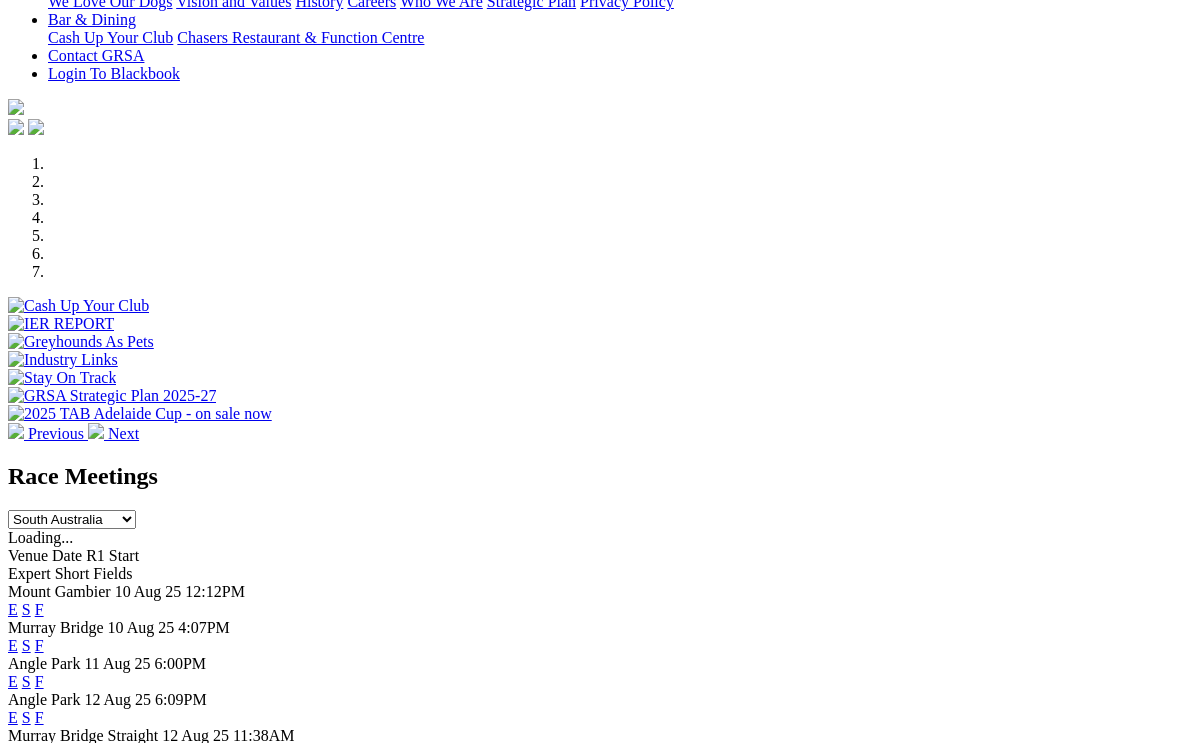 scroll, scrollTop: 476, scrollLeft: 0, axis: vertical 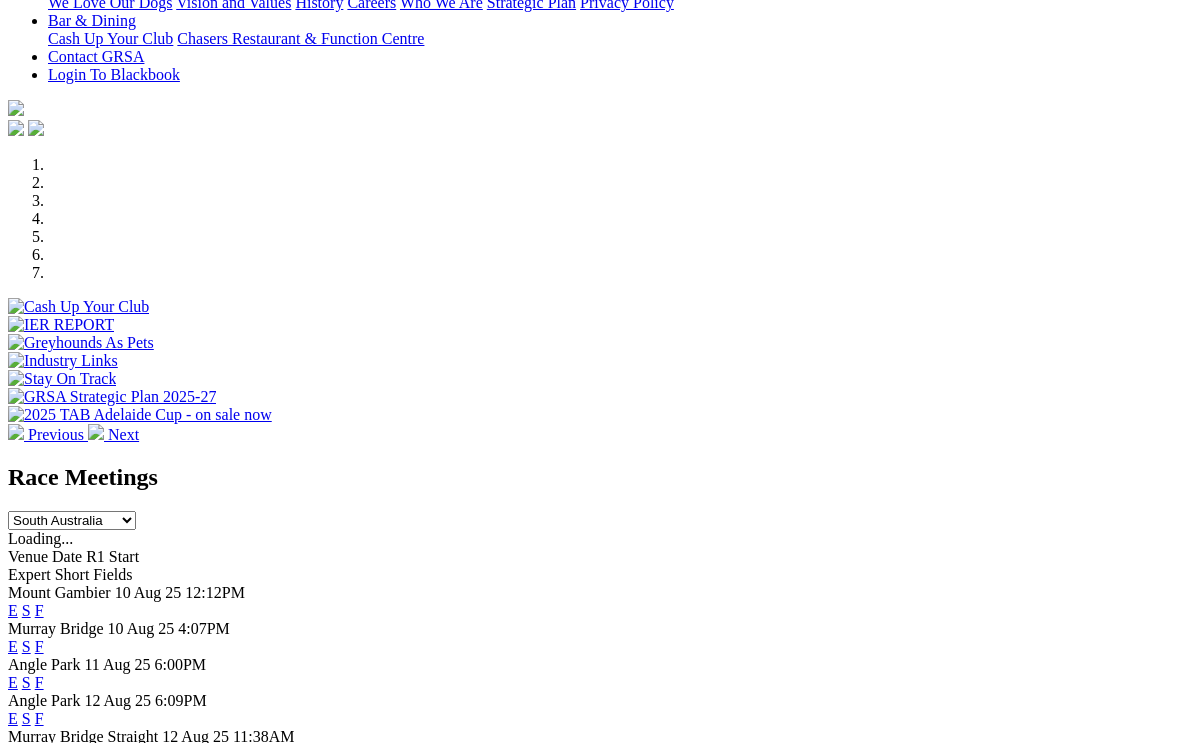 click on "F" at bounding box center (39, 718) 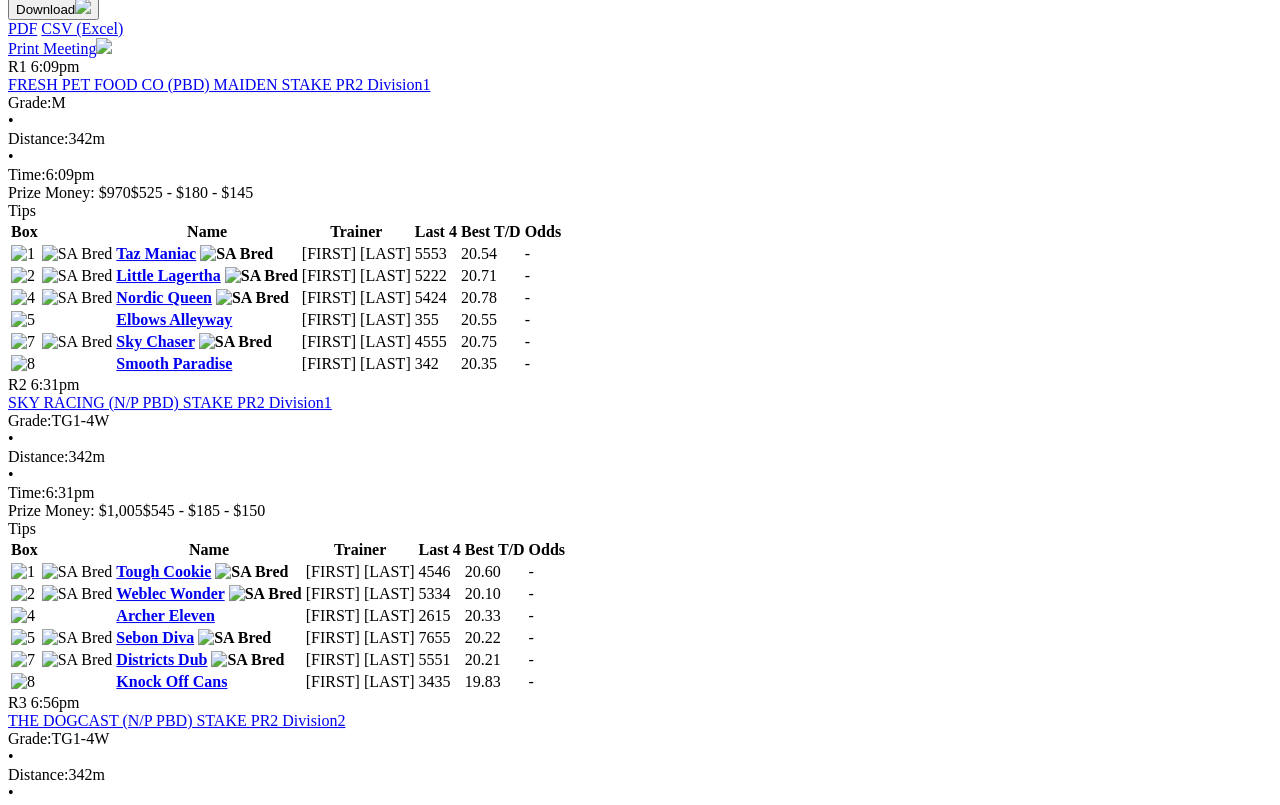scroll, scrollTop: 966, scrollLeft: 0, axis: vertical 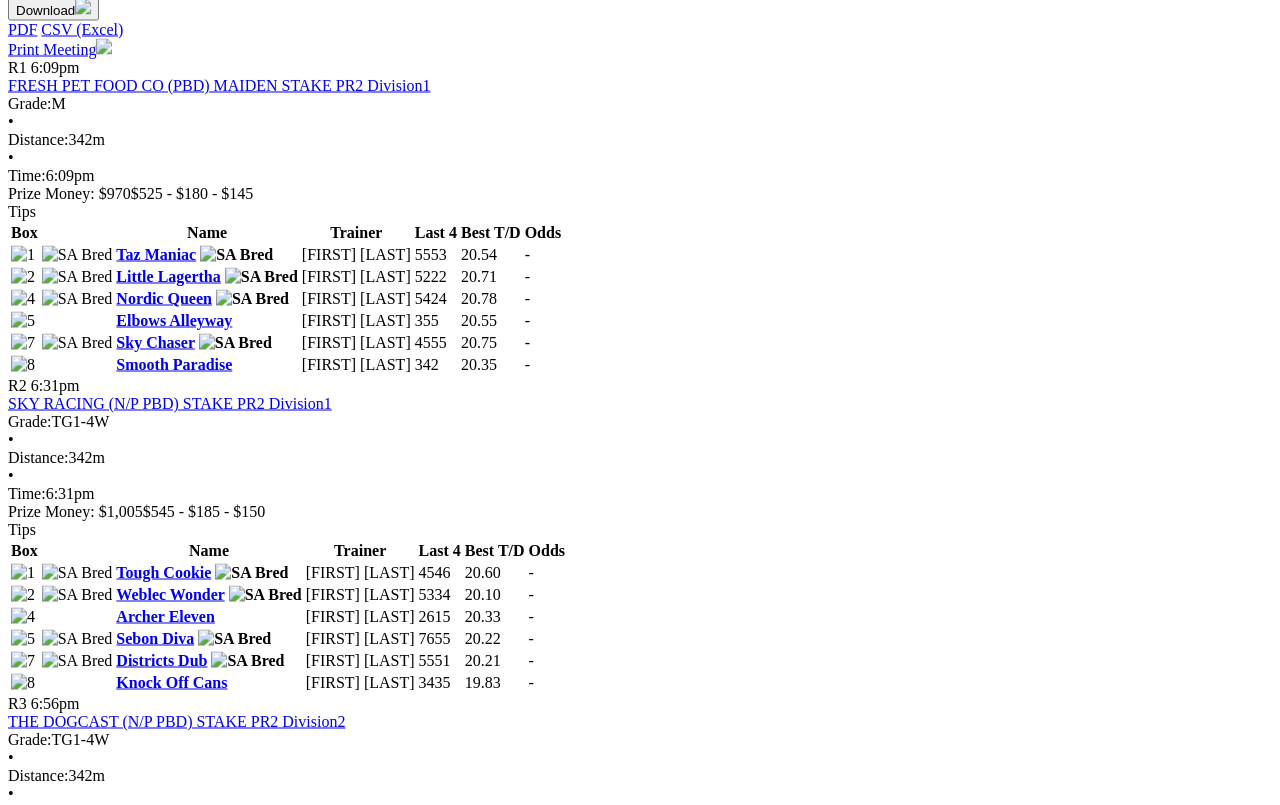 click on "Spare" at bounding box center (136, 1844) 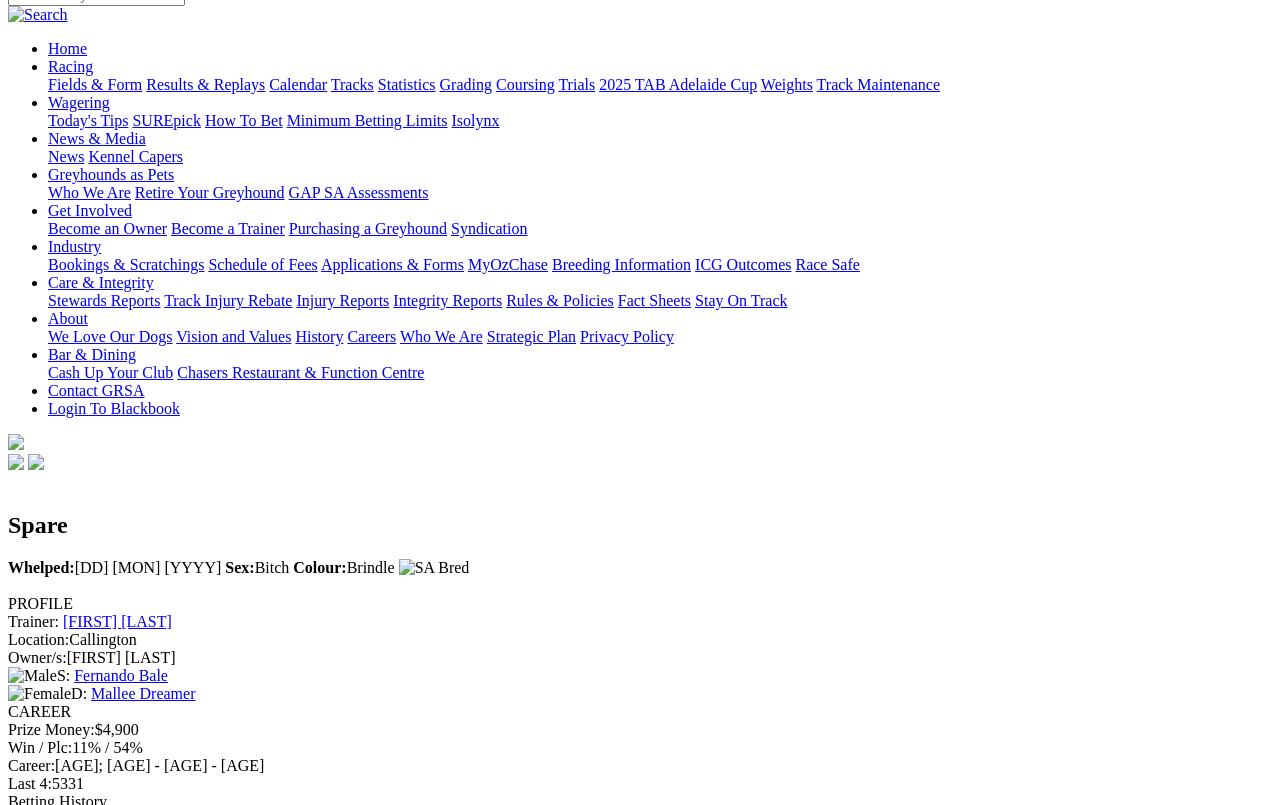 scroll, scrollTop: 115, scrollLeft: 0, axis: vertical 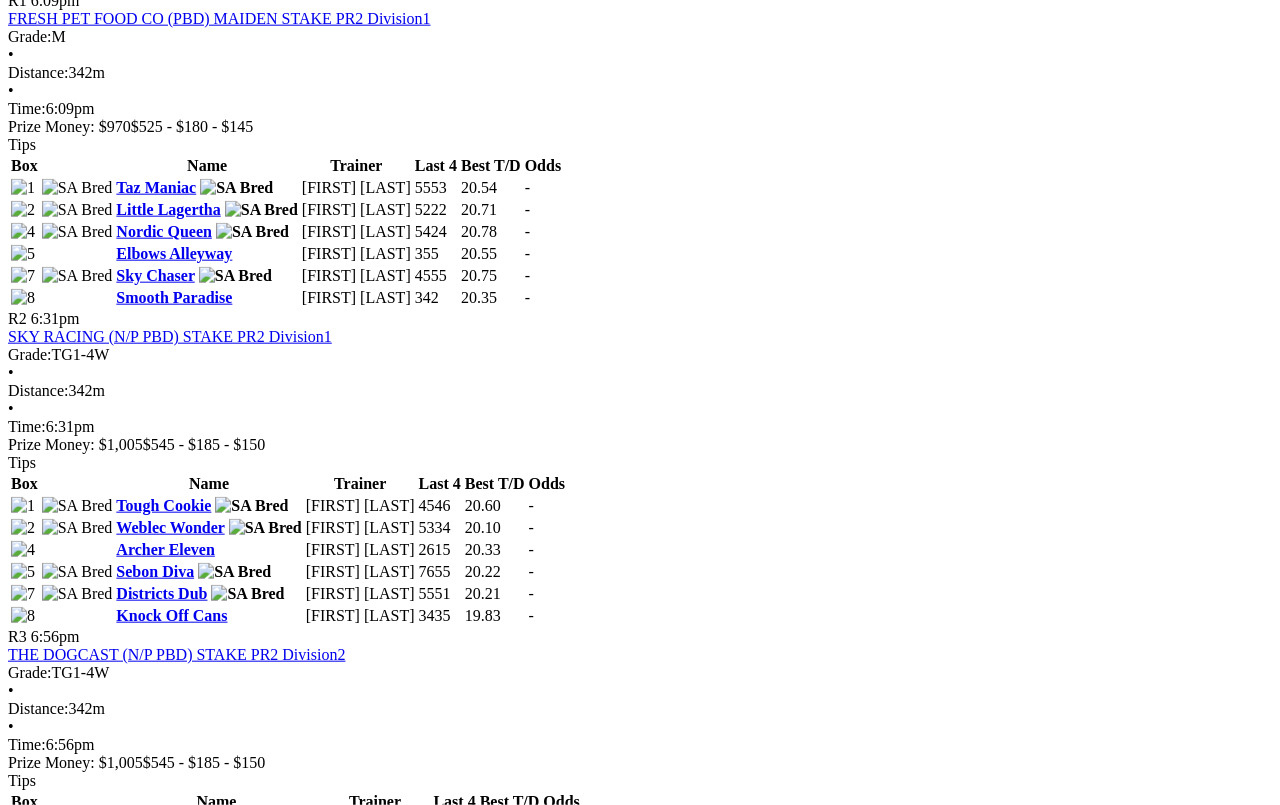 click on "Cool It Miss" at bounding box center [158, 1799] 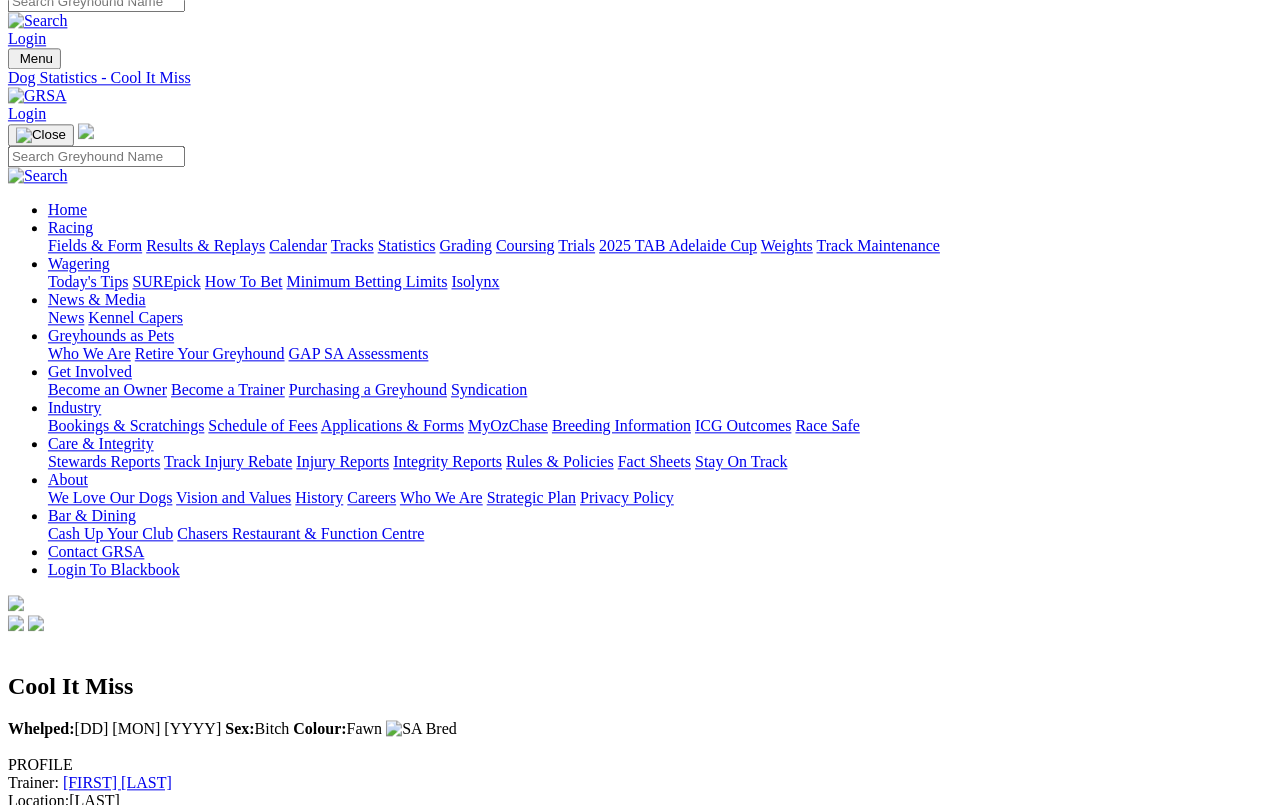 scroll, scrollTop: 0, scrollLeft: 11, axis: horizontal 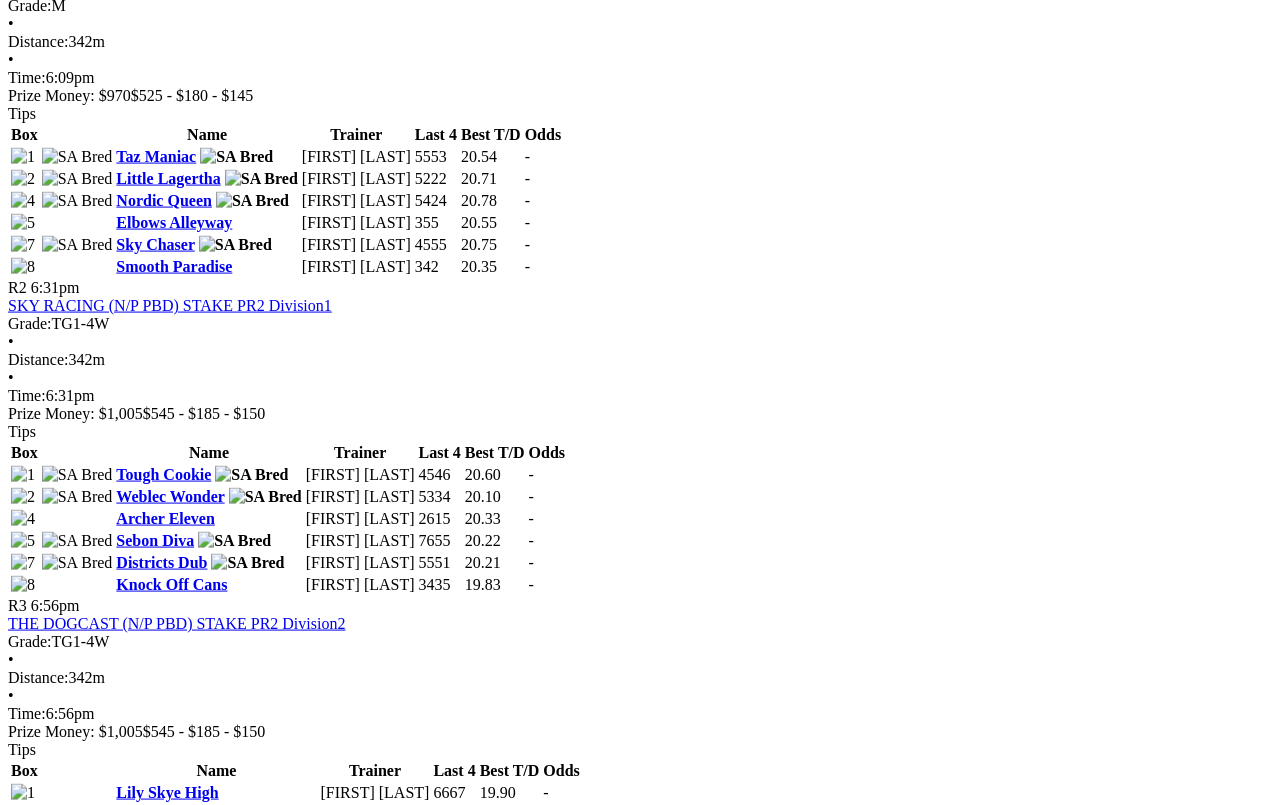 click on "She's Graceful" at bounding box center (166, 1790) 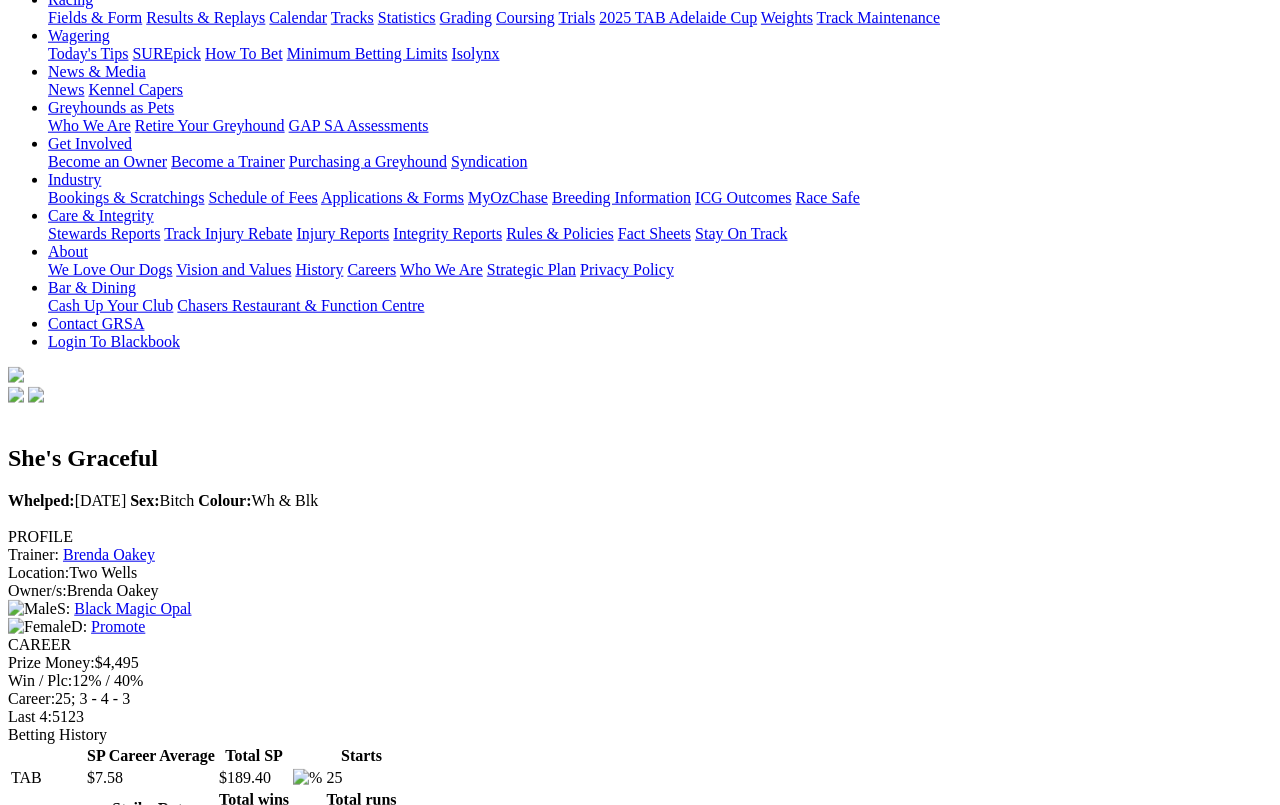 scroll, scrollTop: 198, scrollLeft: 0, axis: vertical 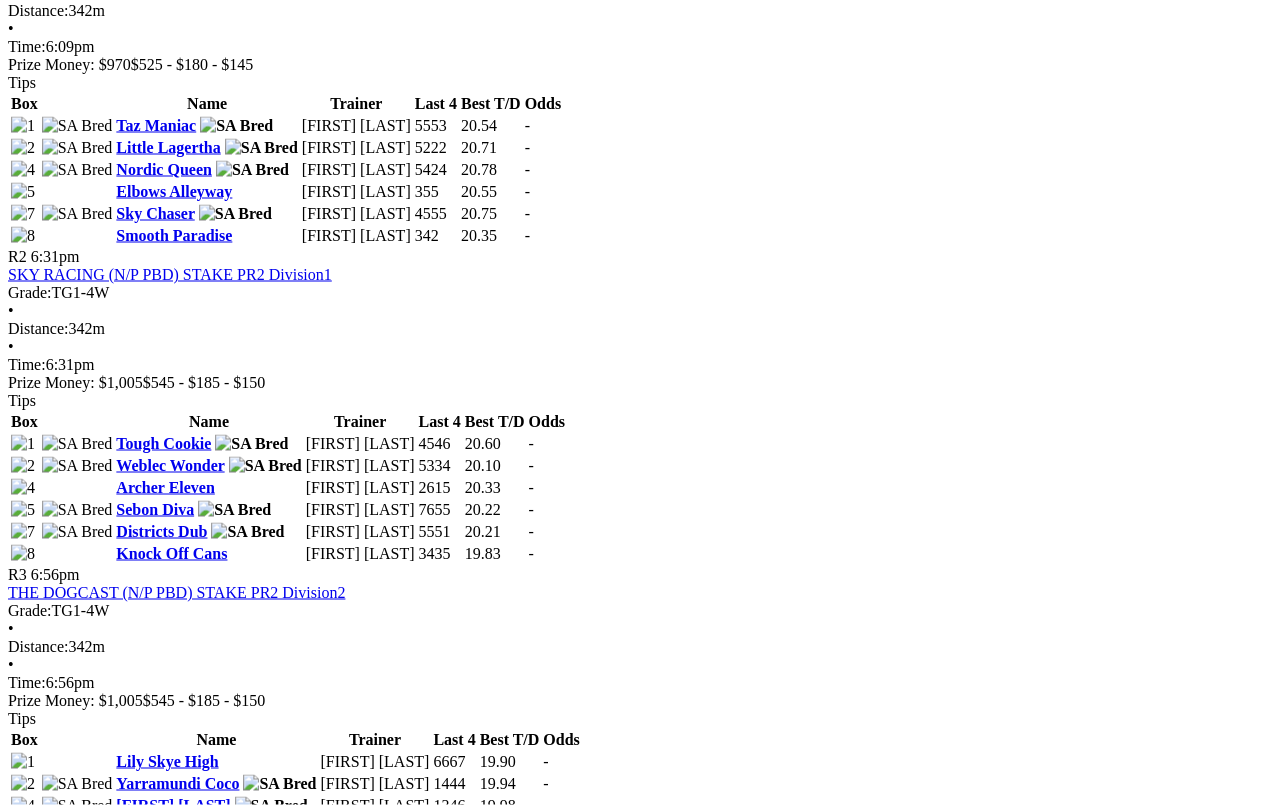 click on "Bonnie Diva" at bounding box center [158, 1781] 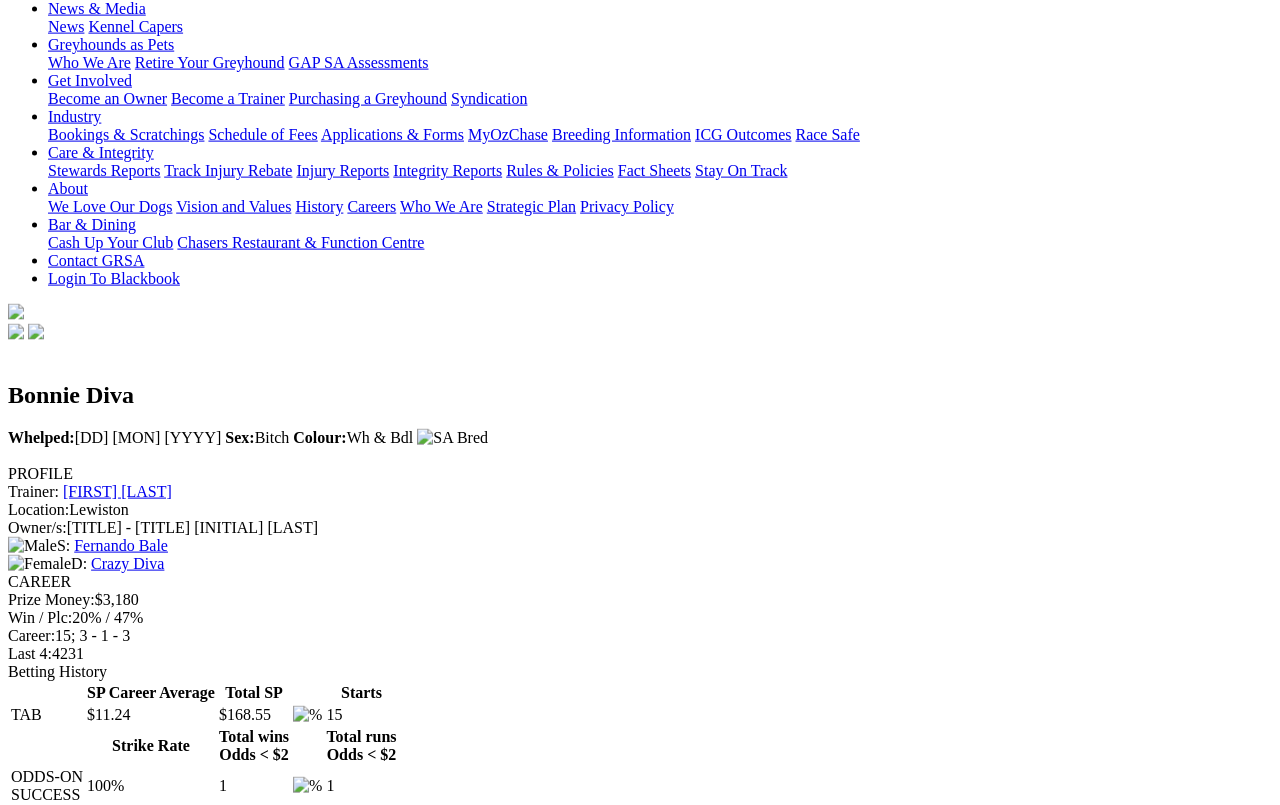 scroll, scrollTop: 285, scrollLeft: 0, axis: vertical 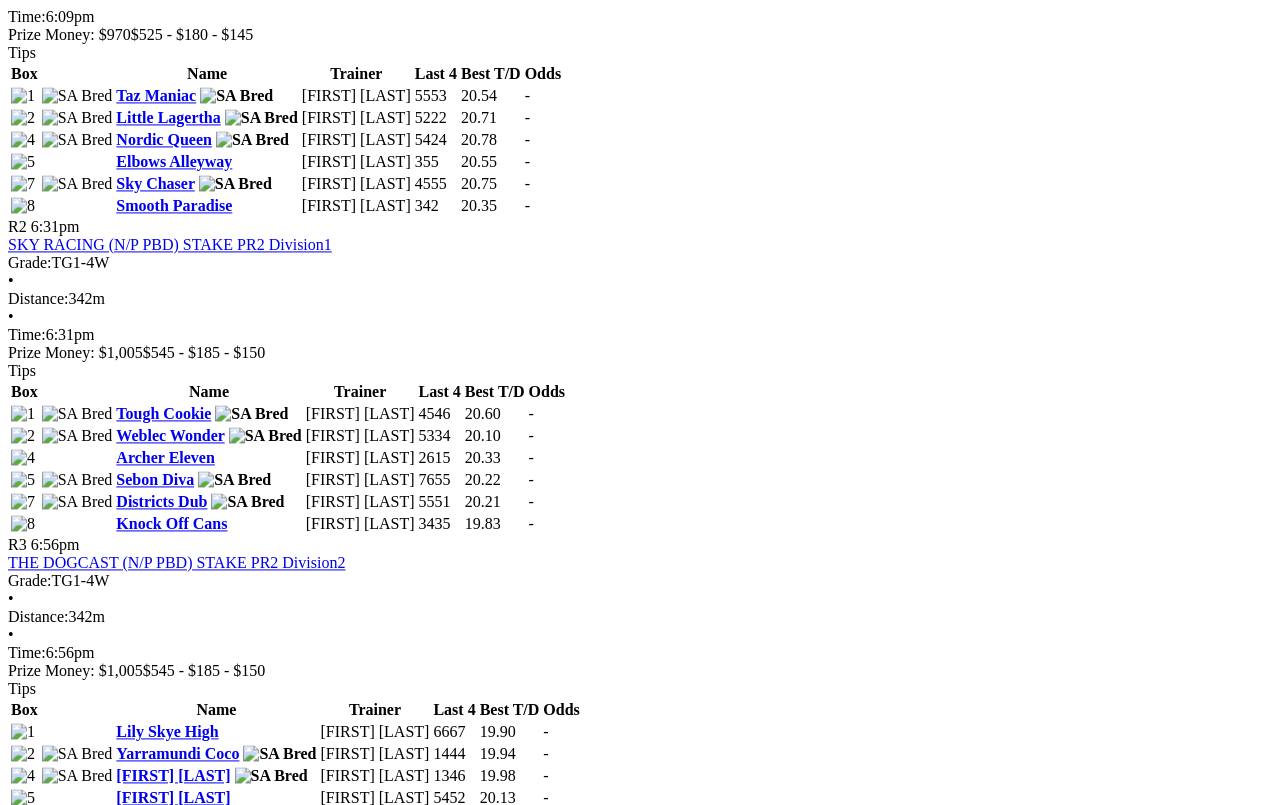 click on "Improvisation" at bounding box center (164, 1773) 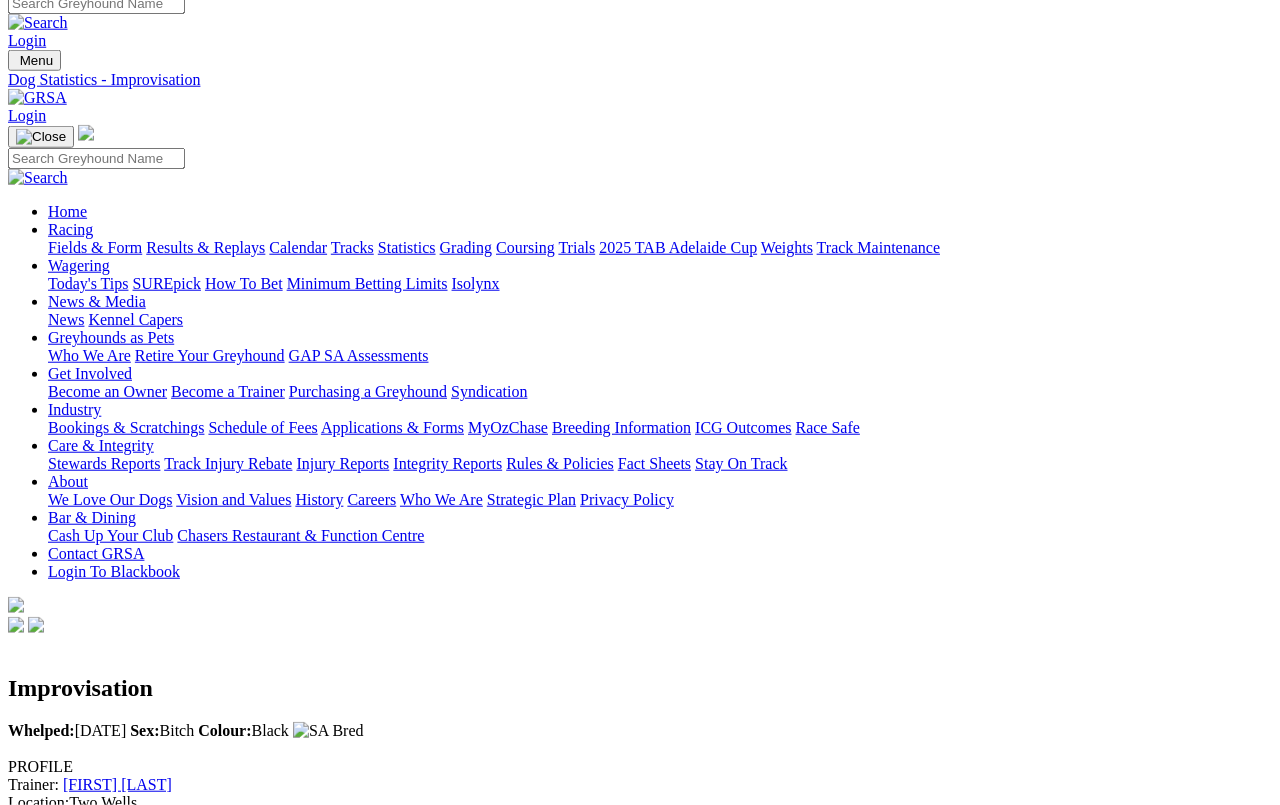 scroll, scrollTop: 0, scrollLeft: 0, axis: both 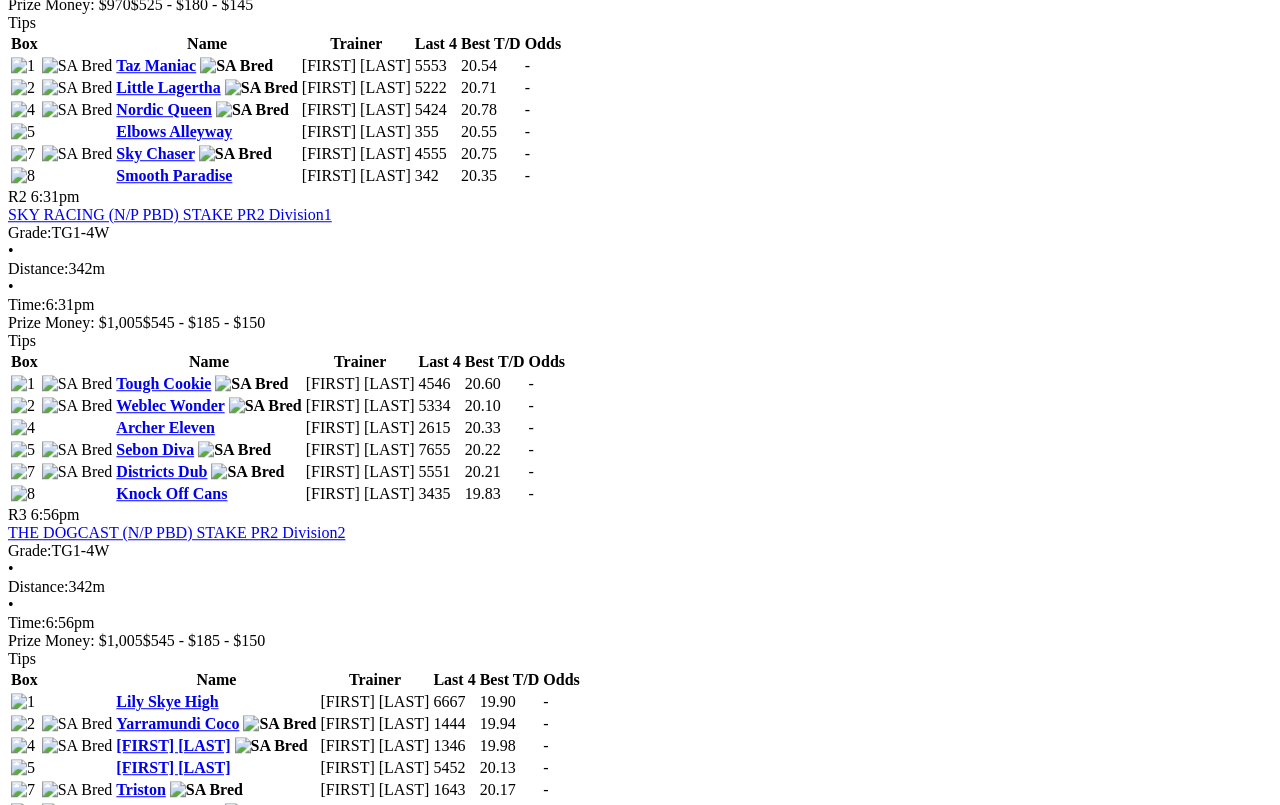 click on "Improvisation" at bounding box center (164, 1743) 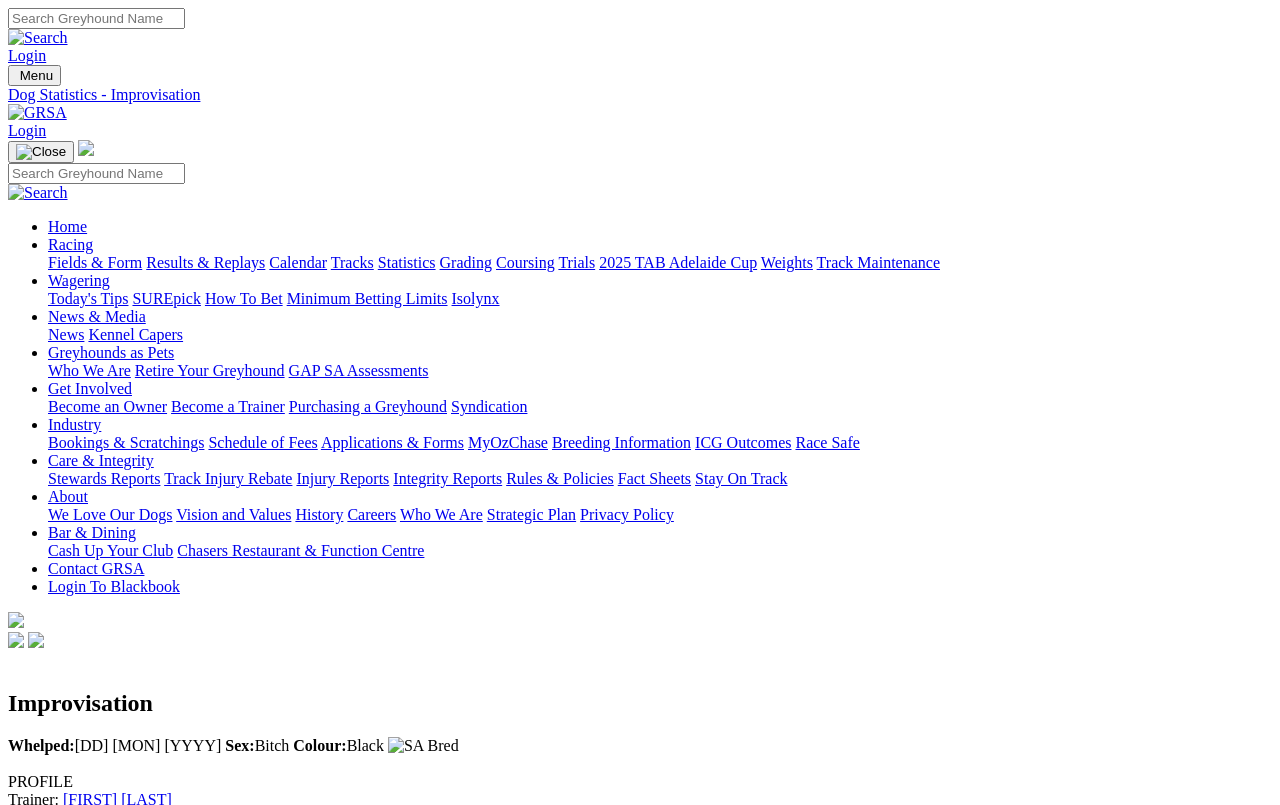 scroll, scrollTop: 7, scrollLeft: 0, axis: vertical 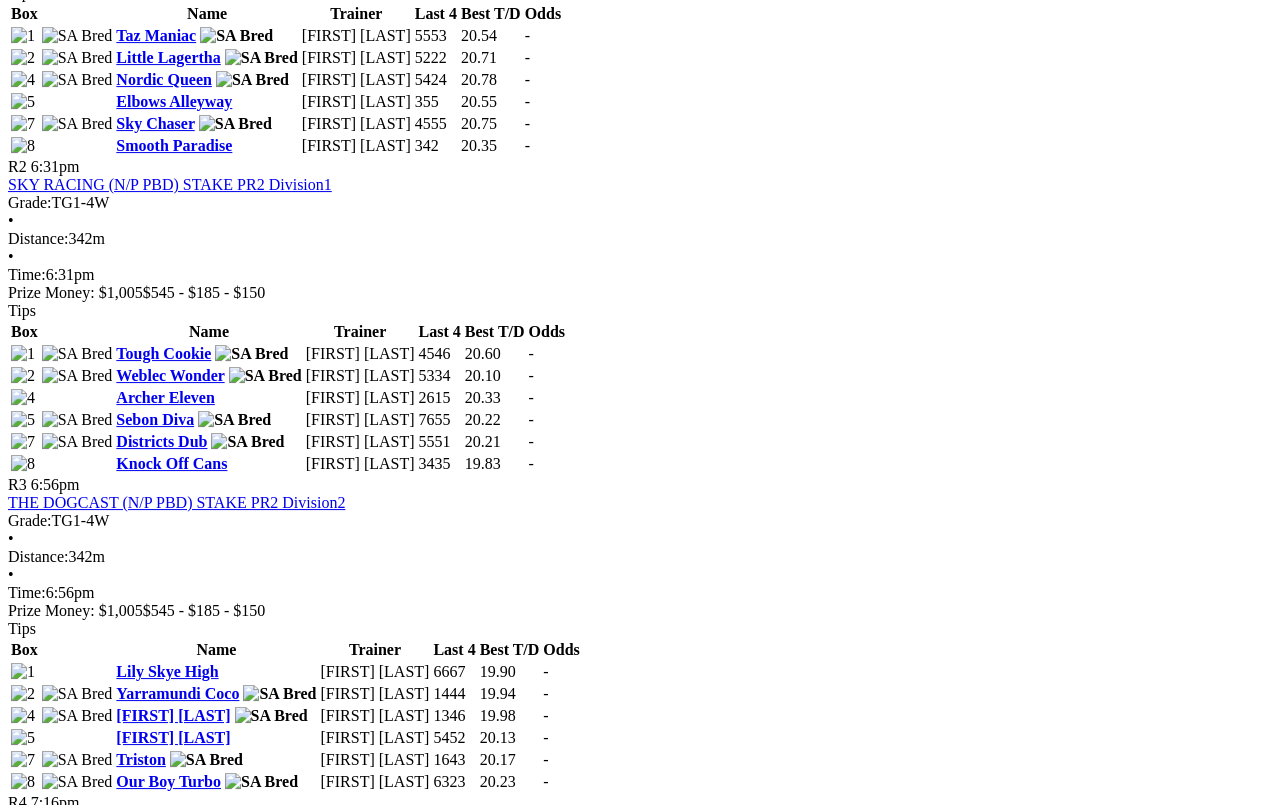 click on "[FIRST] [LAST]" at bounding box center (173, 1735) 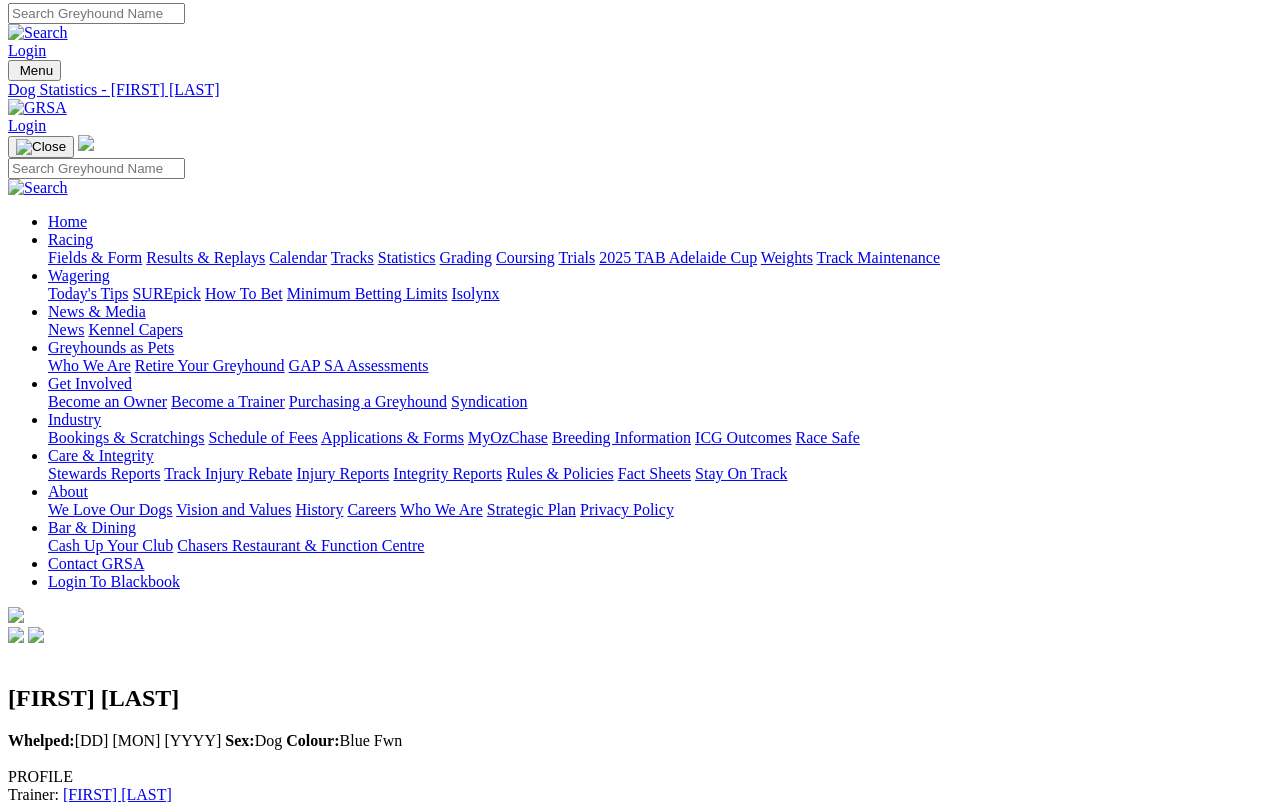 scroll, scrollTop: 0, scrollLeft: 0, axis: both 